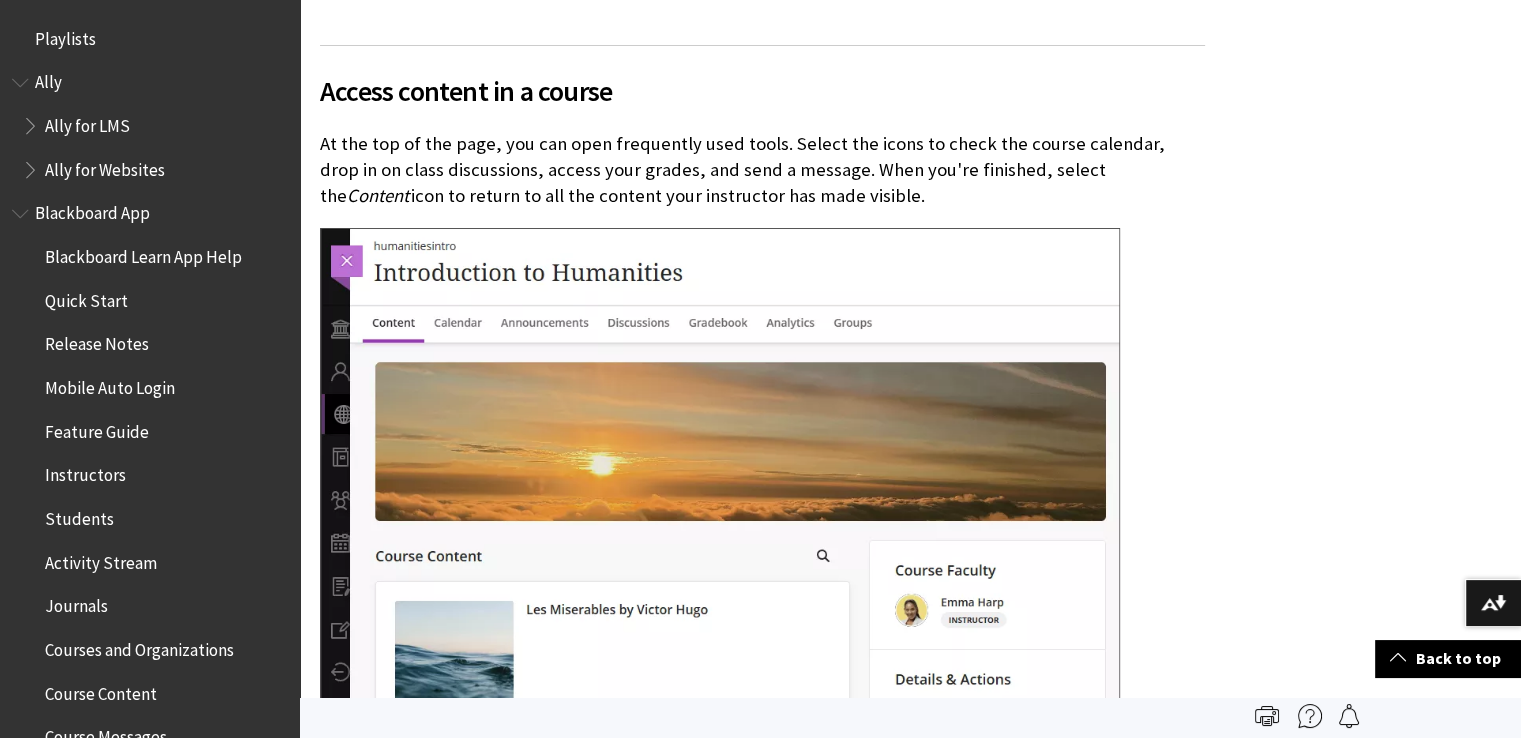 scroll, scrollTop: 1335, scrollLeft: 0, axis: vertical 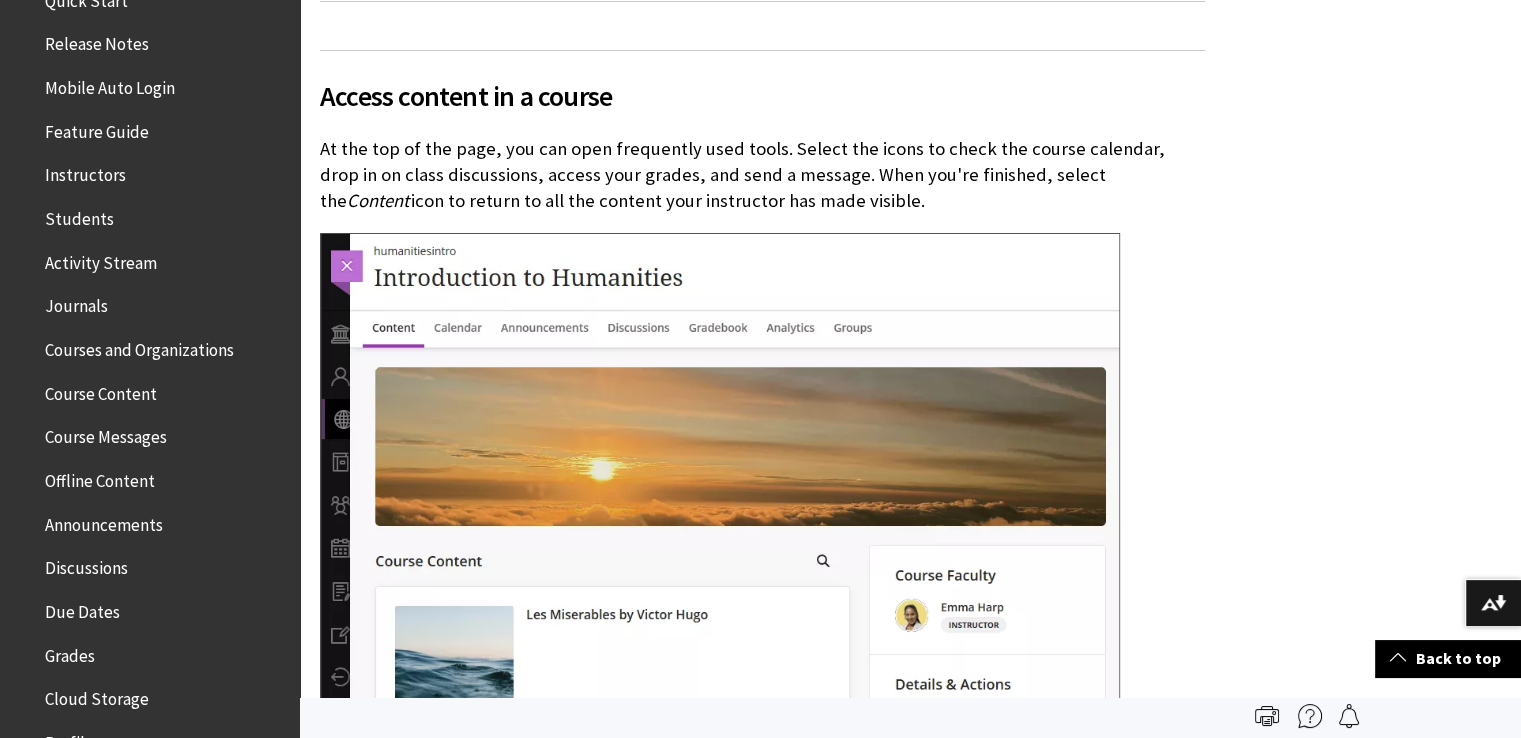 click on "Students" at bounding box center [79, 215] 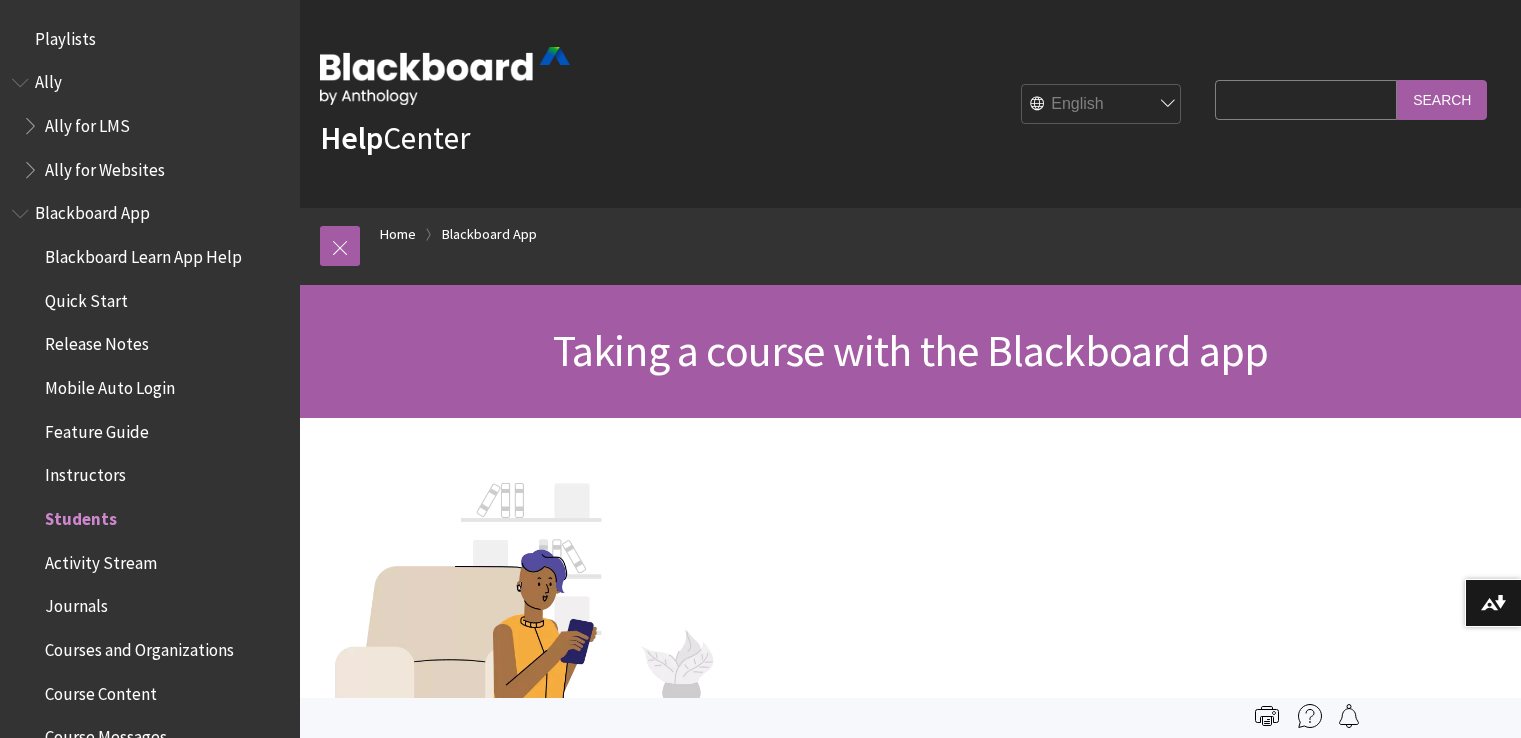 scroll, scrollTop: 0, scrollLeft: 0, axis: both 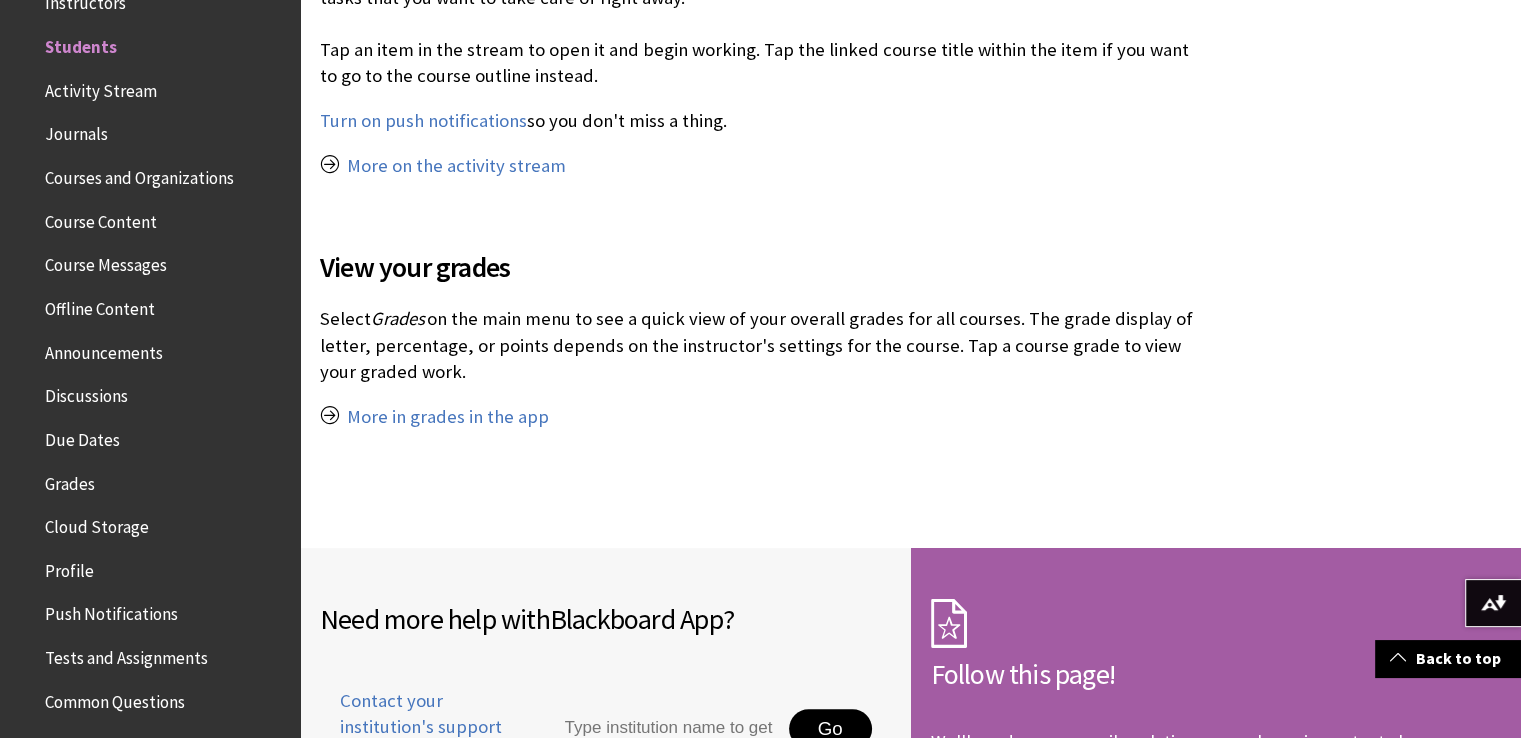 click on "Activity Stream" at bounding box center (101, 87) 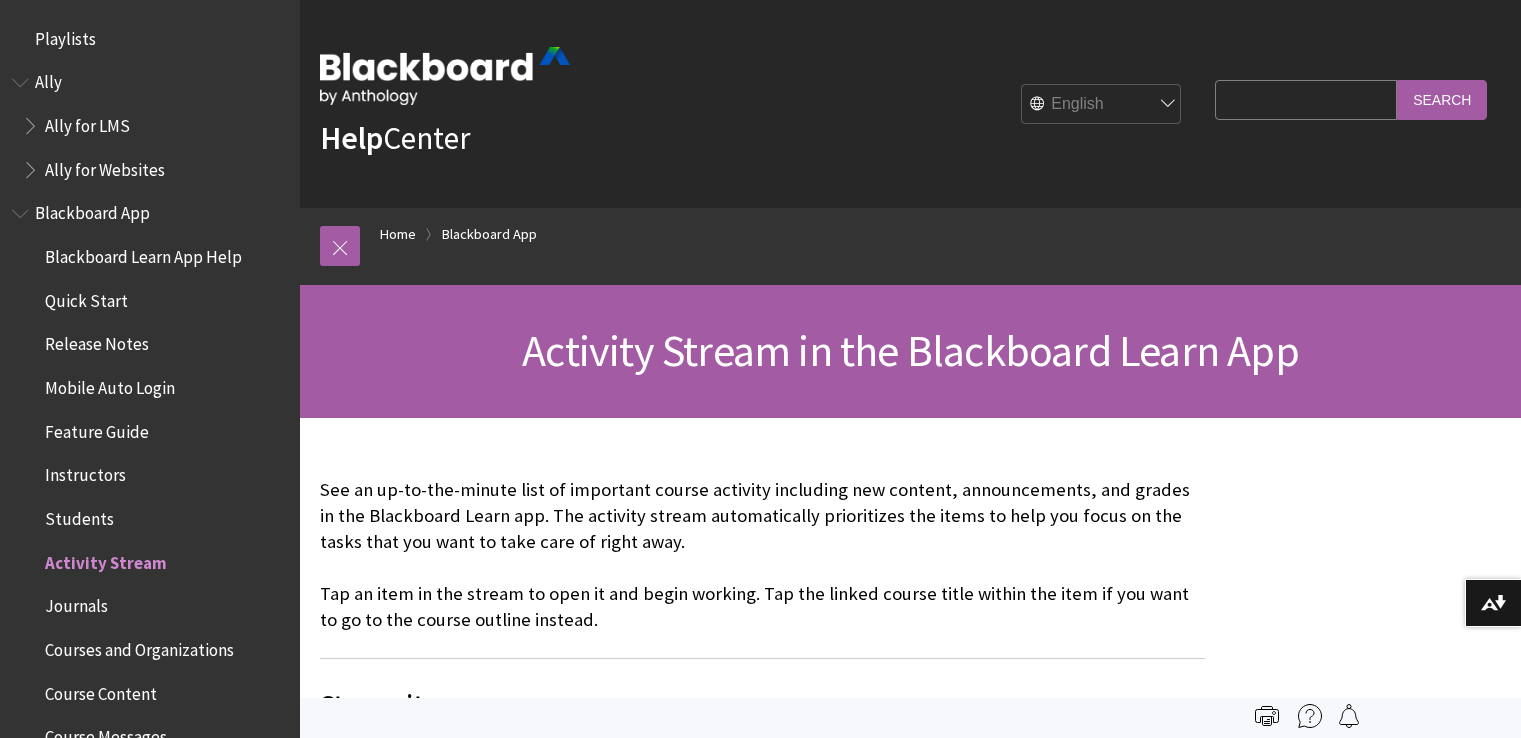 scroll, scrollTop: 0, scrollLeft: 0, axis: both 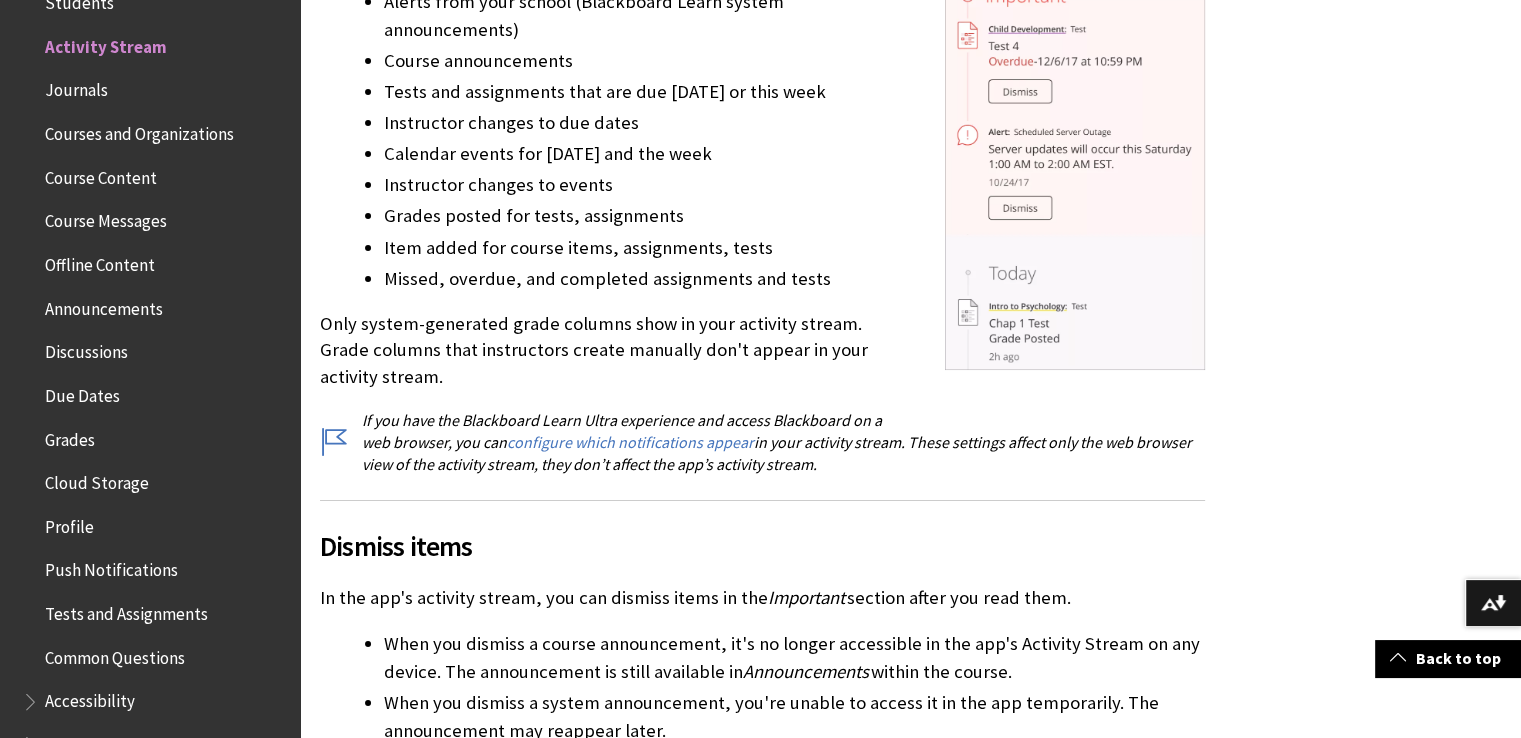 click on "Journals" at bounding box center (76, 87) 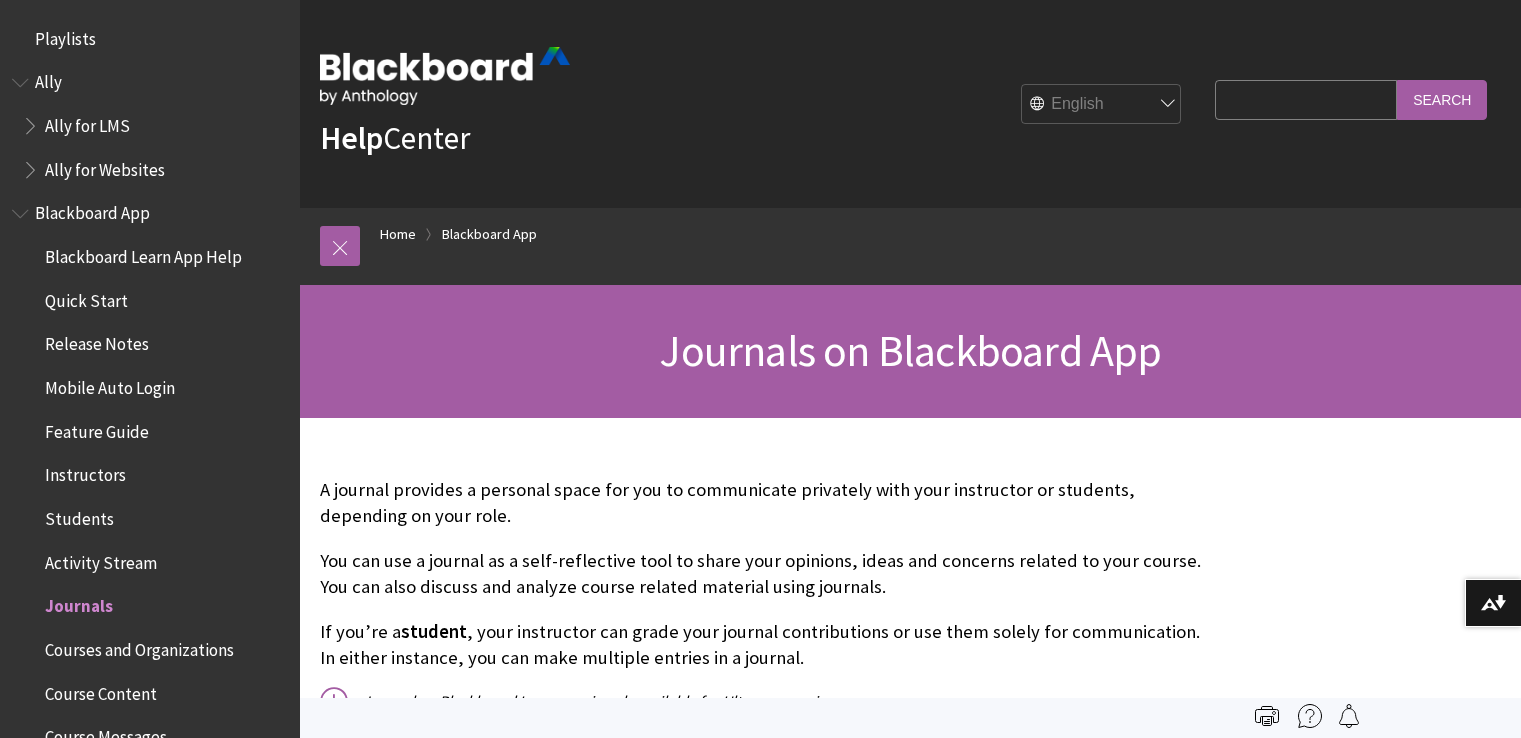 scroll, scrollTop: 0, scrollLeft: 0, axis: both 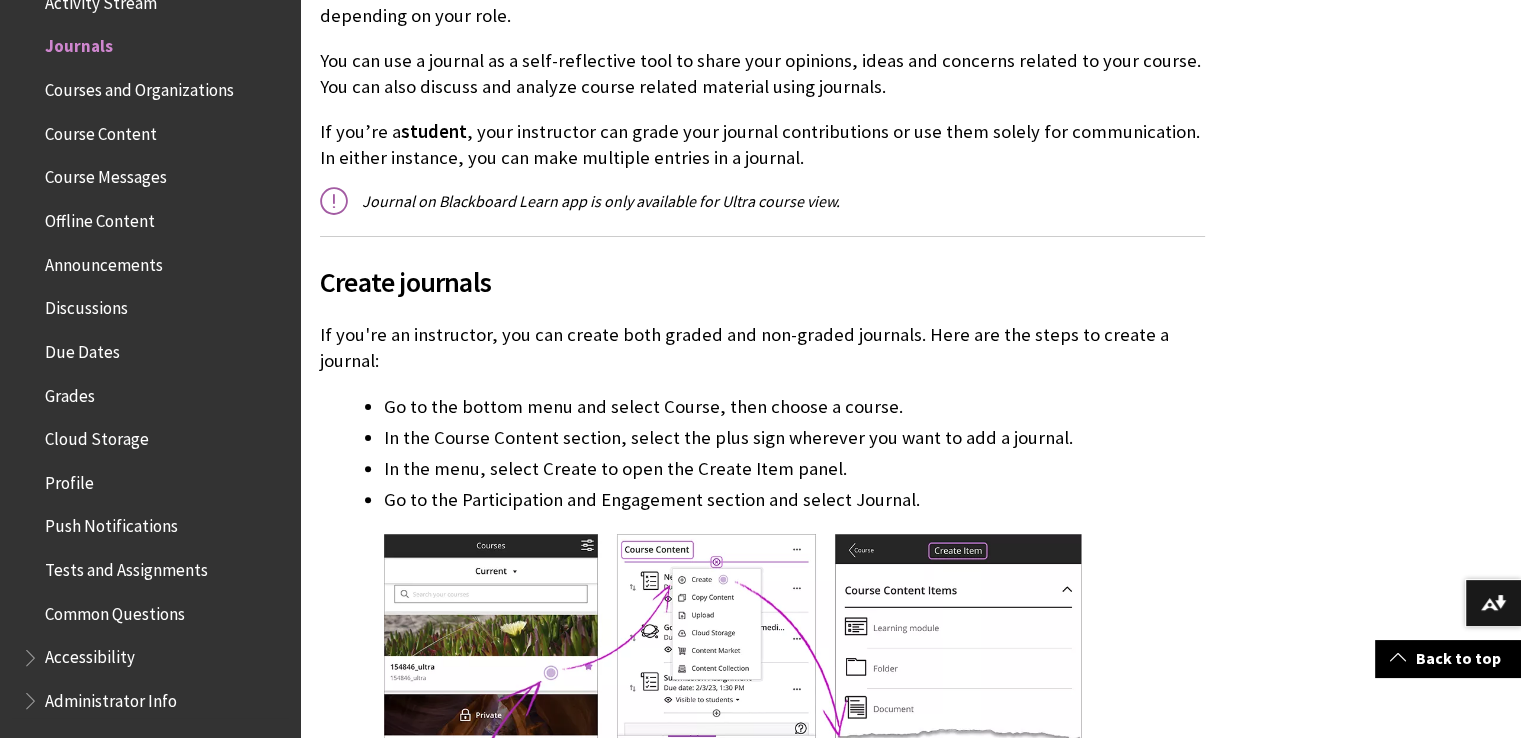 click on "Cloud Storage" at bounding box center (97, 435) 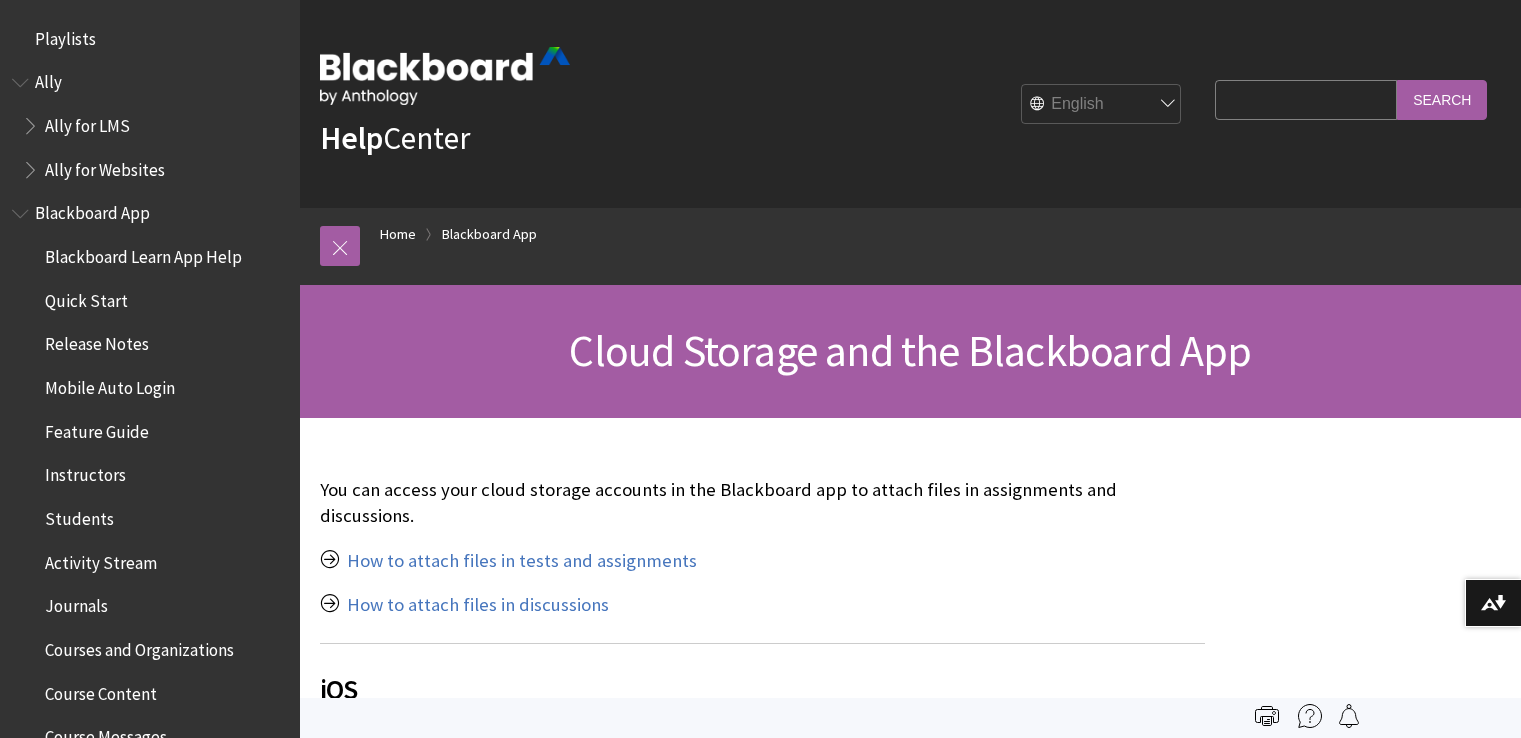 scroll, scrollTop: 0, scrollLeft: 0, axis: both 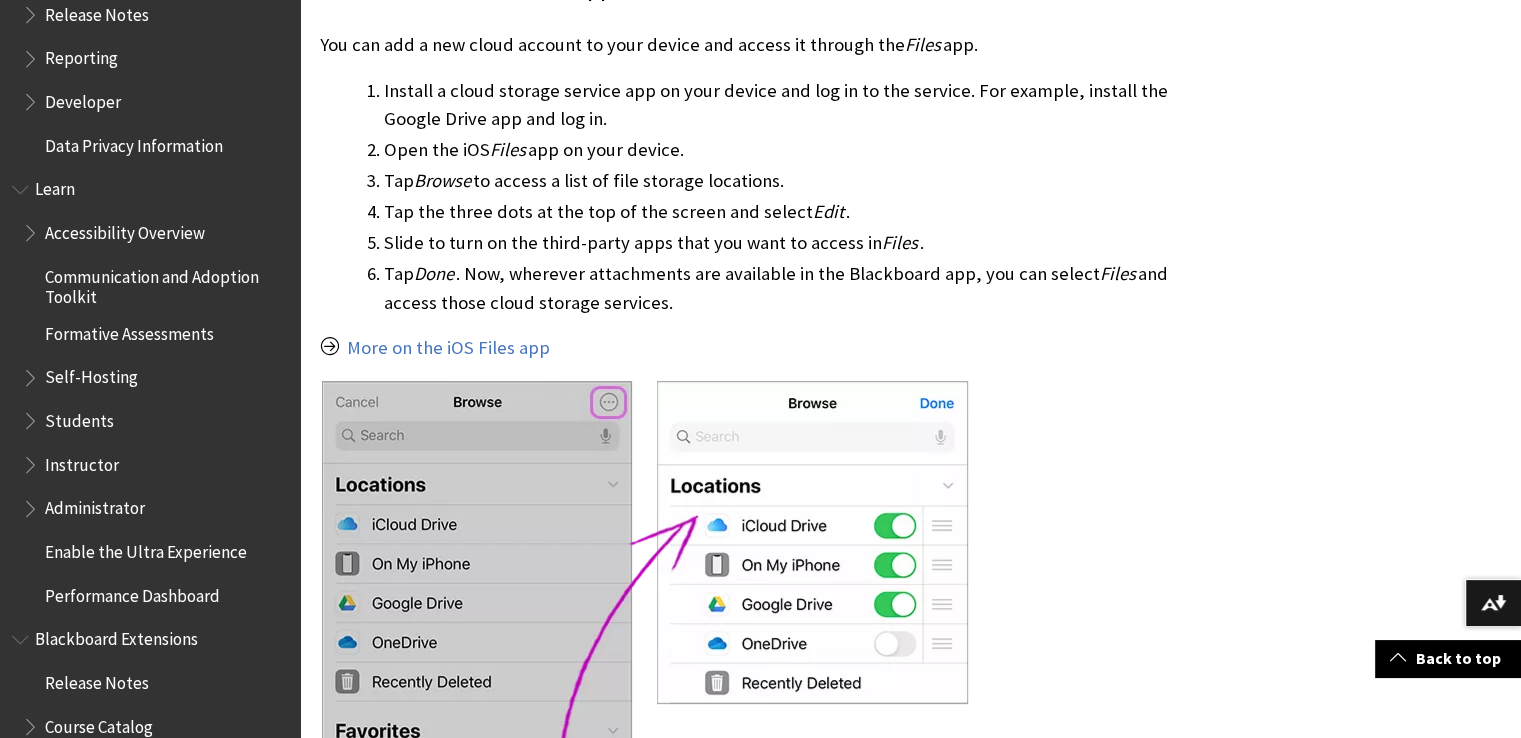 click on "Communication and Adoption Toolkit" at bounding box center (165, 283) 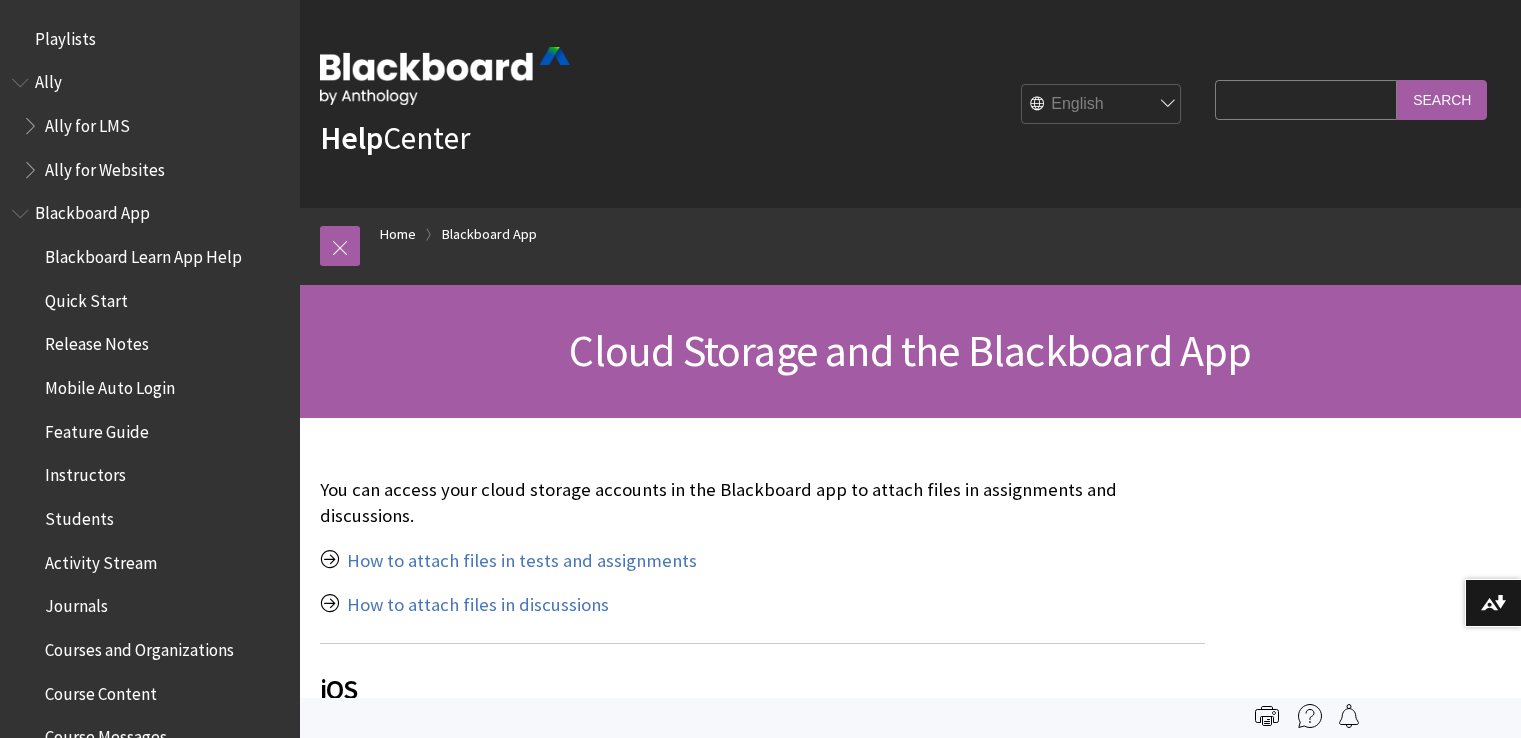 scroll, scrollTop: 900, scrollLeft: 0, axis: vertical 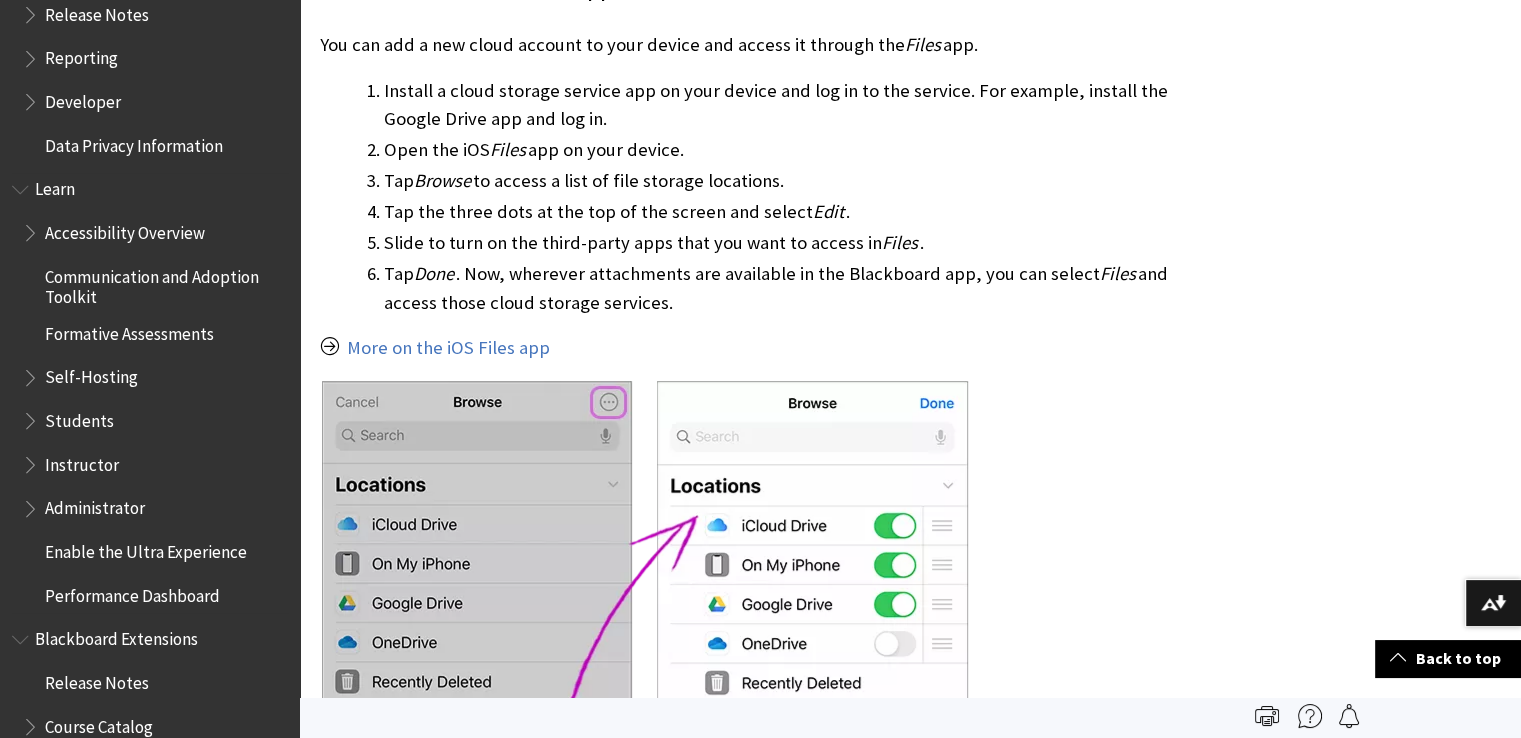 click on "Self-Hosting" at bounding box center [91, 374] 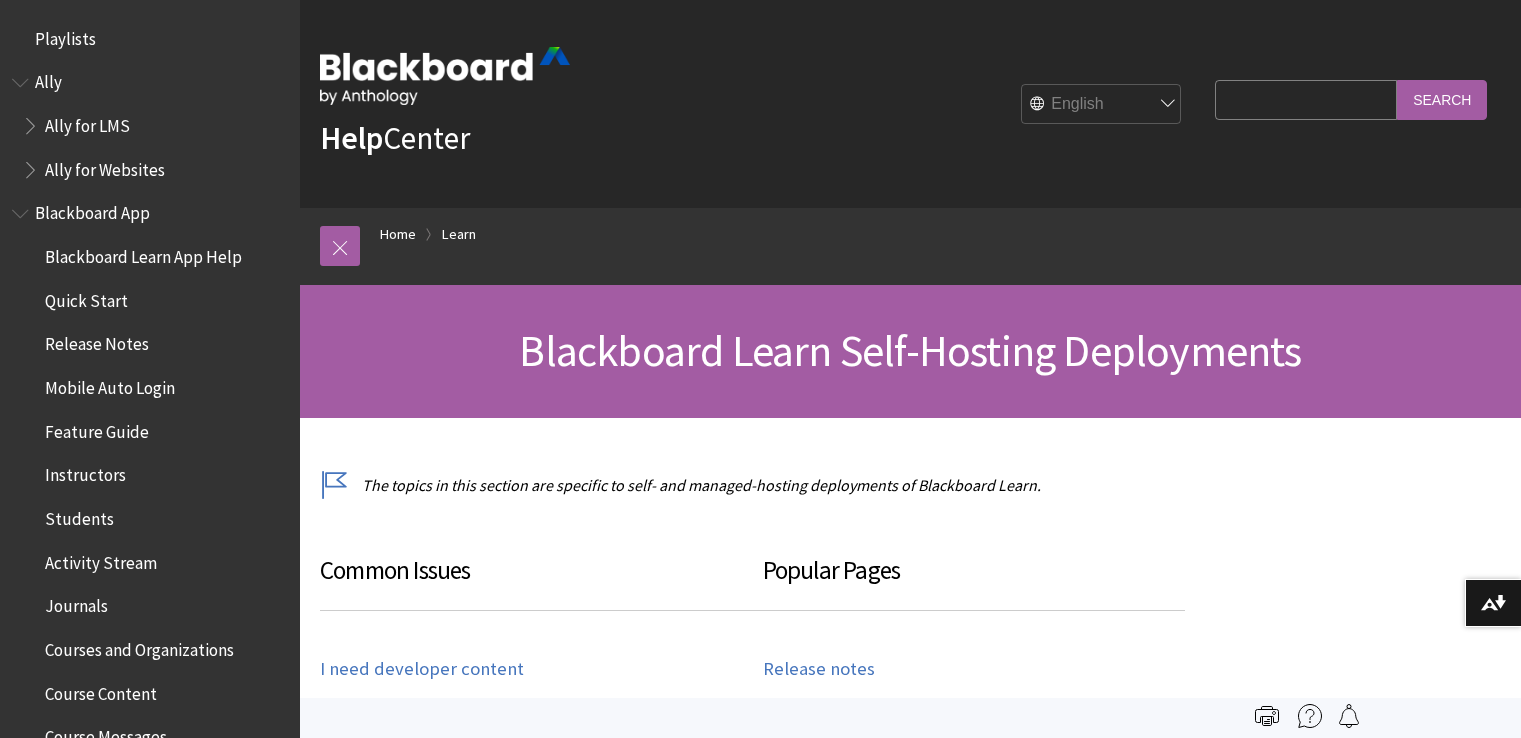 scroll, scrollTop: 0, scrollLeft: 0, axis: both 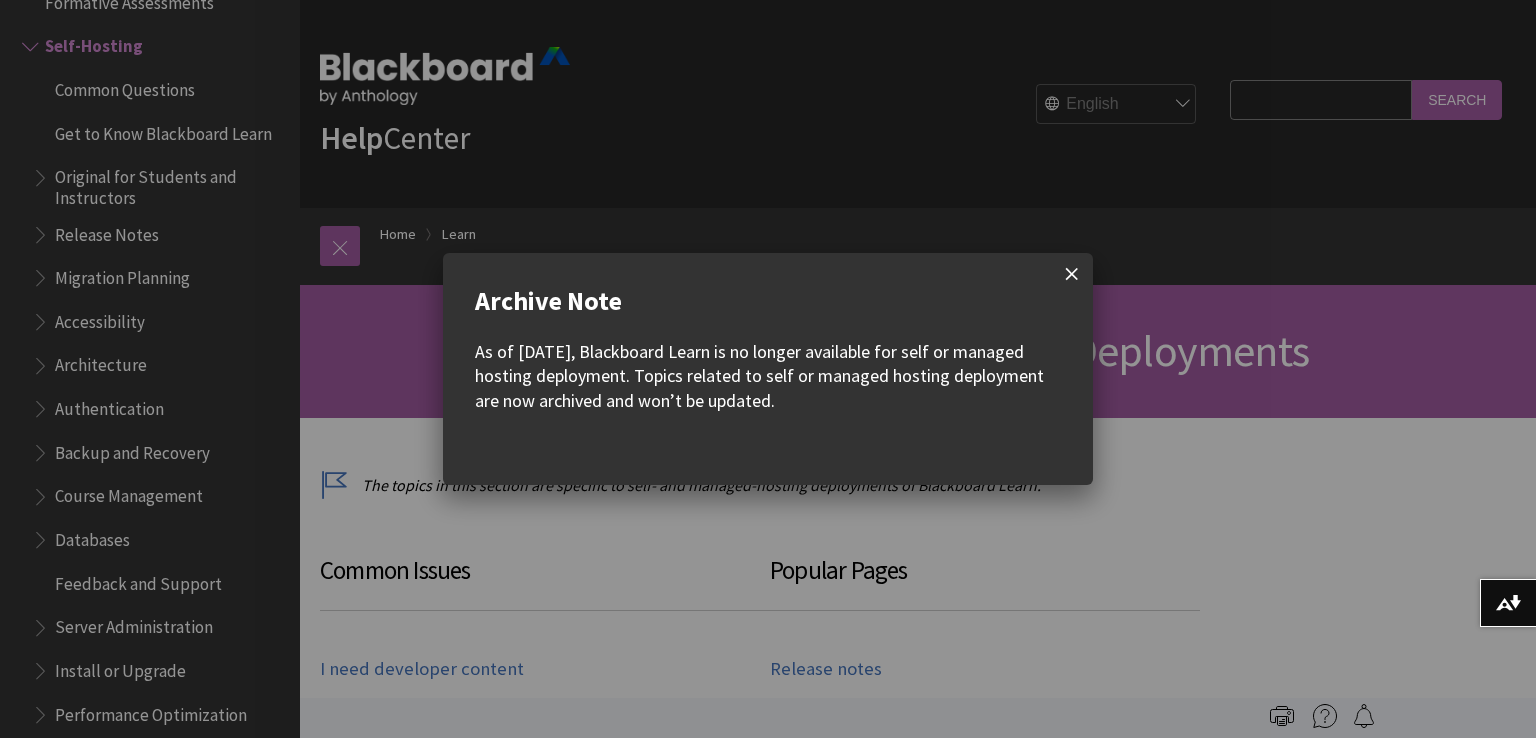 click at bounding box center [1072, 274] 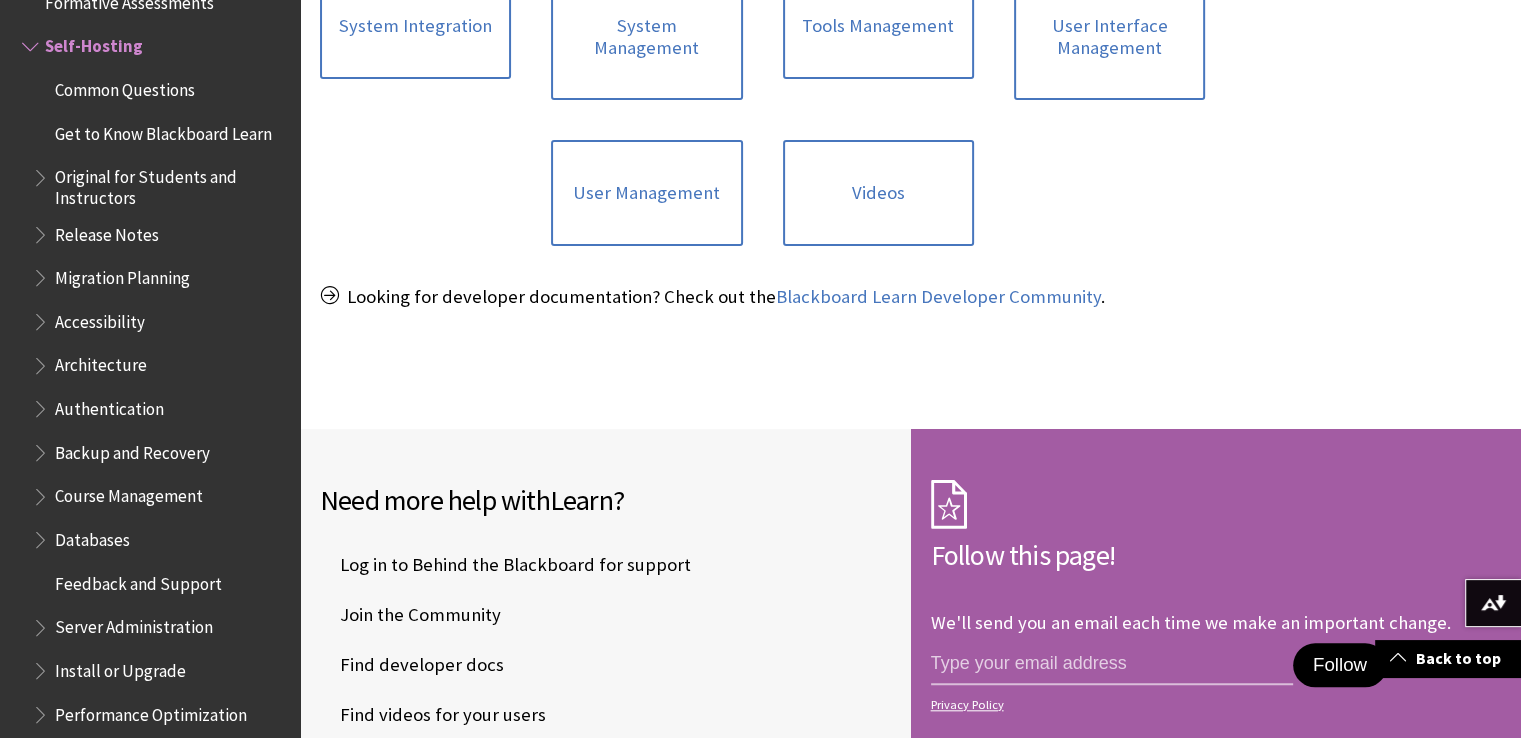 scroll, scrollTop: 1800, scrollLeft: 0, axis: vertical 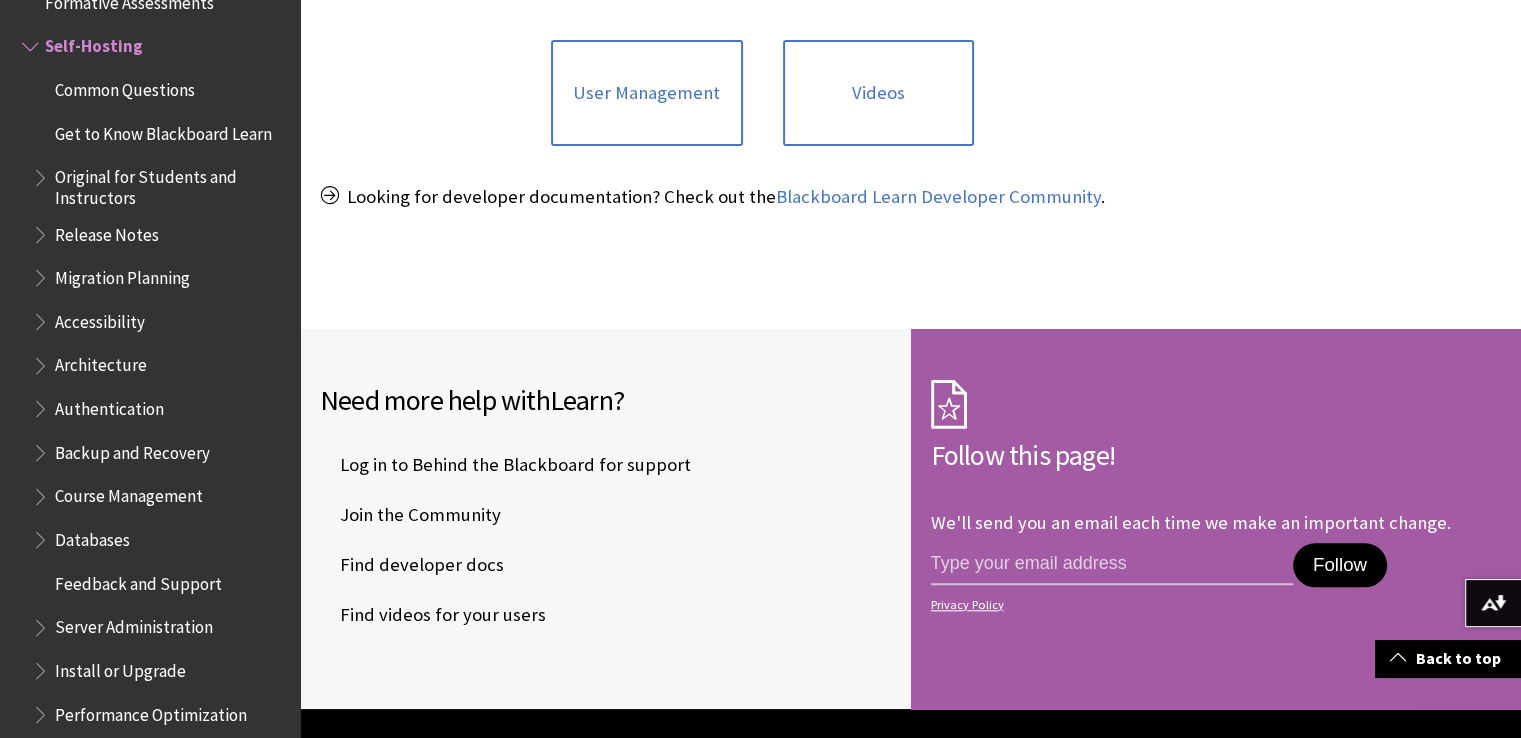 click on "Get to Know Blackboard Learn" at bounding box center (163, 130) 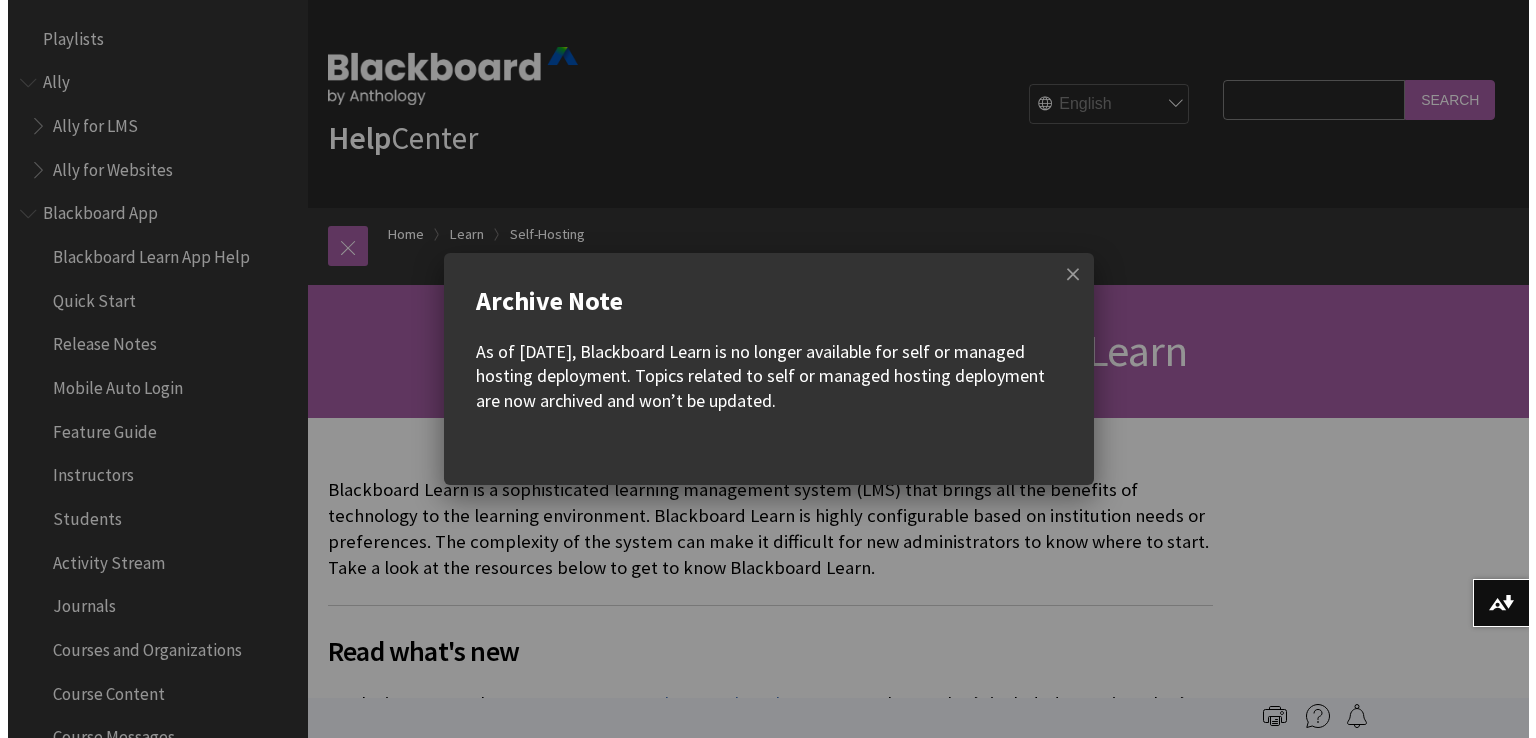 scroll, scrollTop: 0, scrollLeft: 0, axis: both 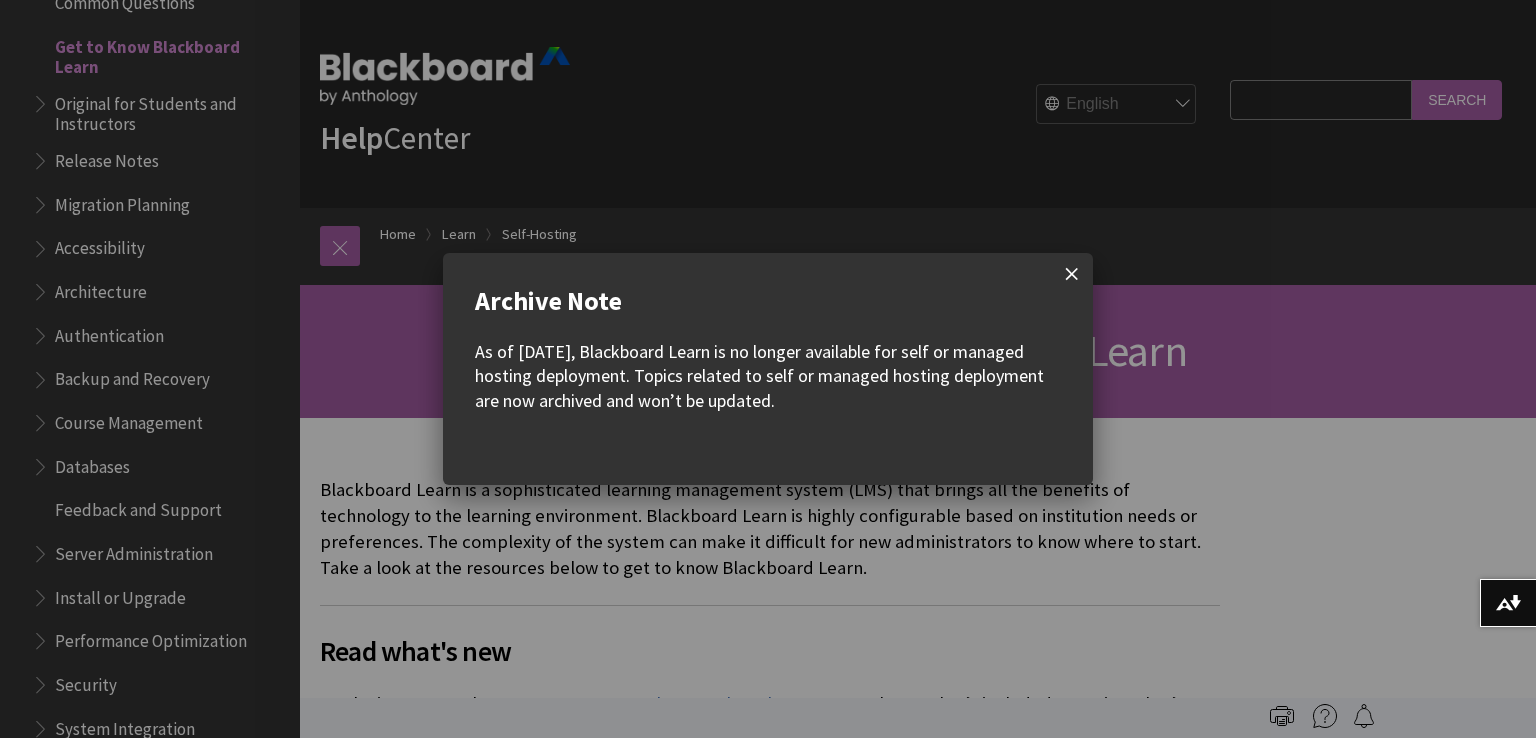 click at bounding box center (1072, 274) 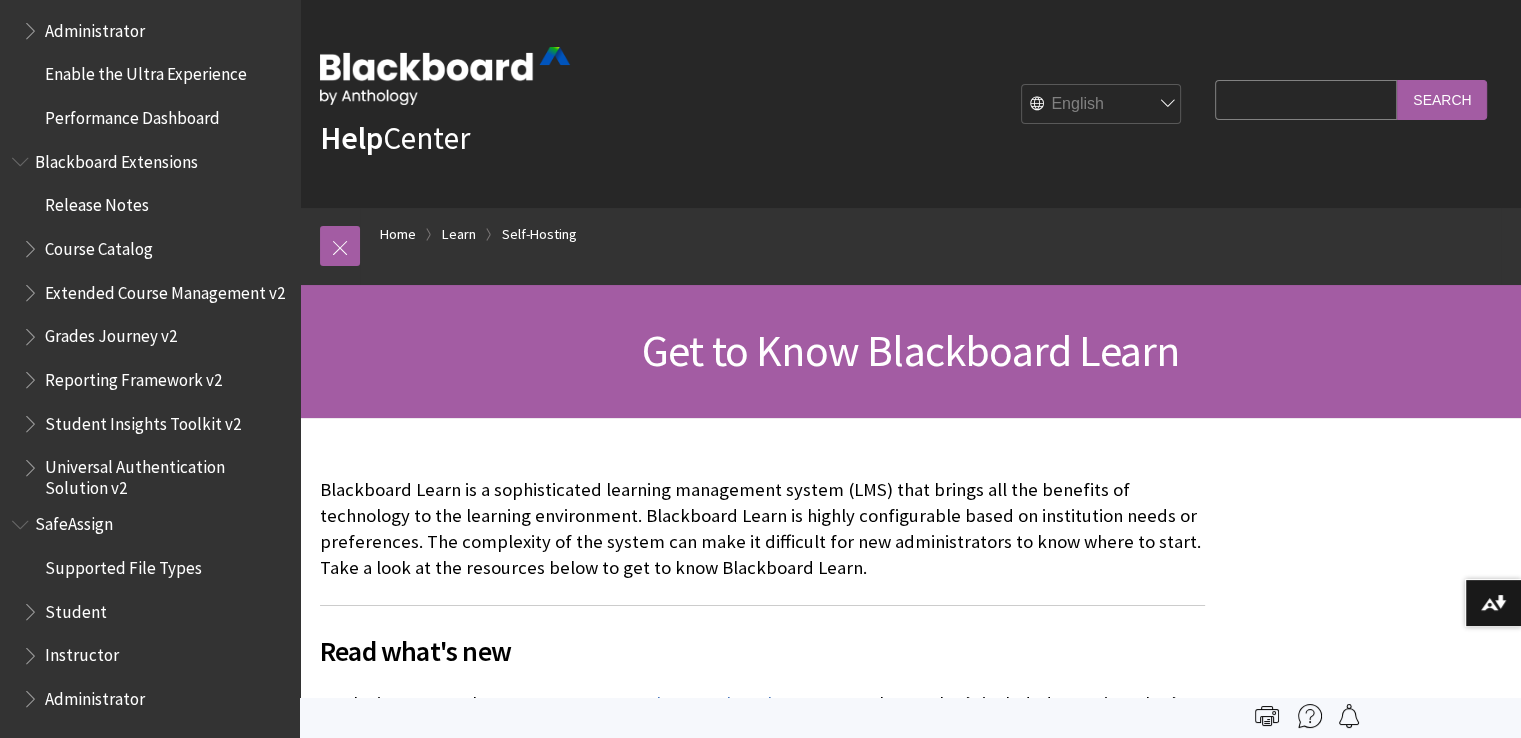 scroll, scrollTop: 3031, scrollLeft: 0, axis: vertical 